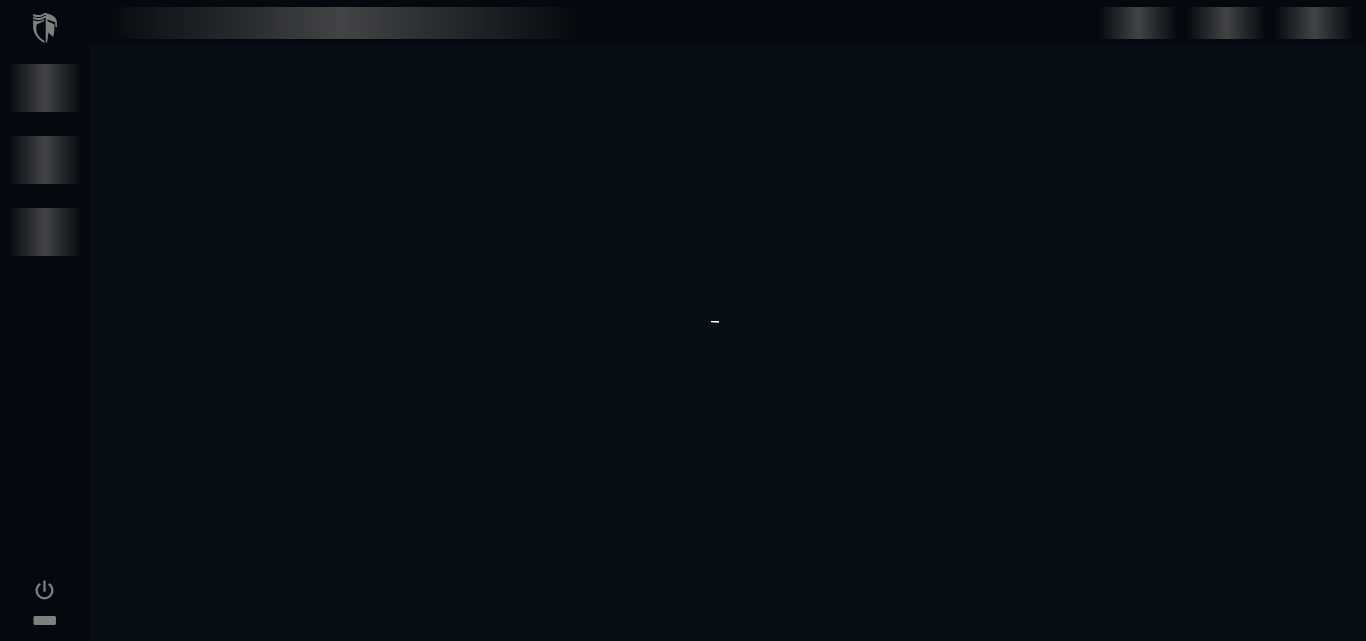 scroll, scrollTop: 0, scrollLeft: 0, axis: both 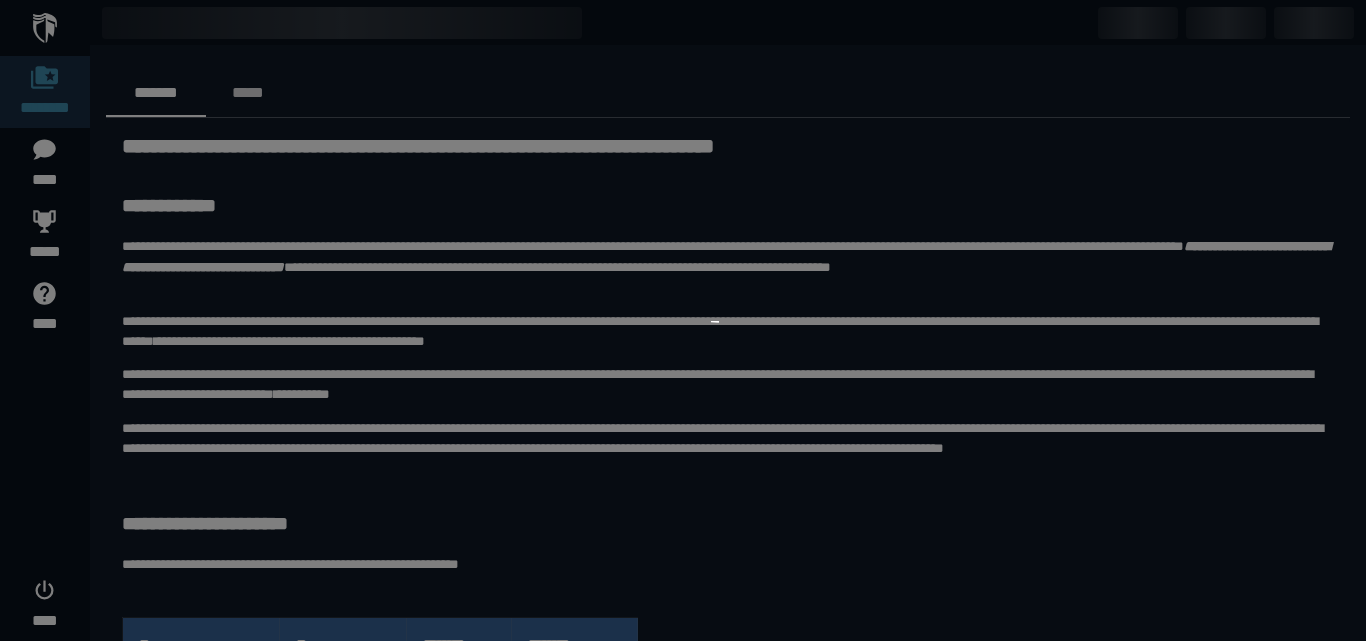 click at bounding box center (683, 320) 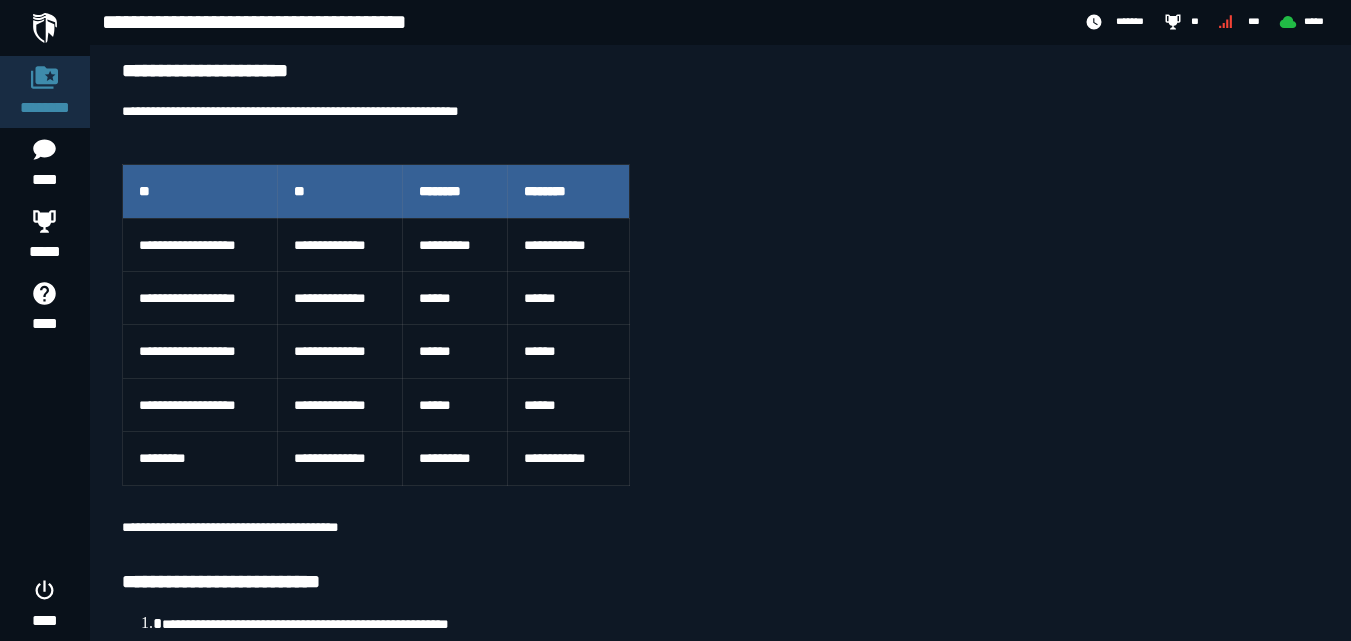 scroll, scrollTop: 0, scrollLeft: 0, axis: both 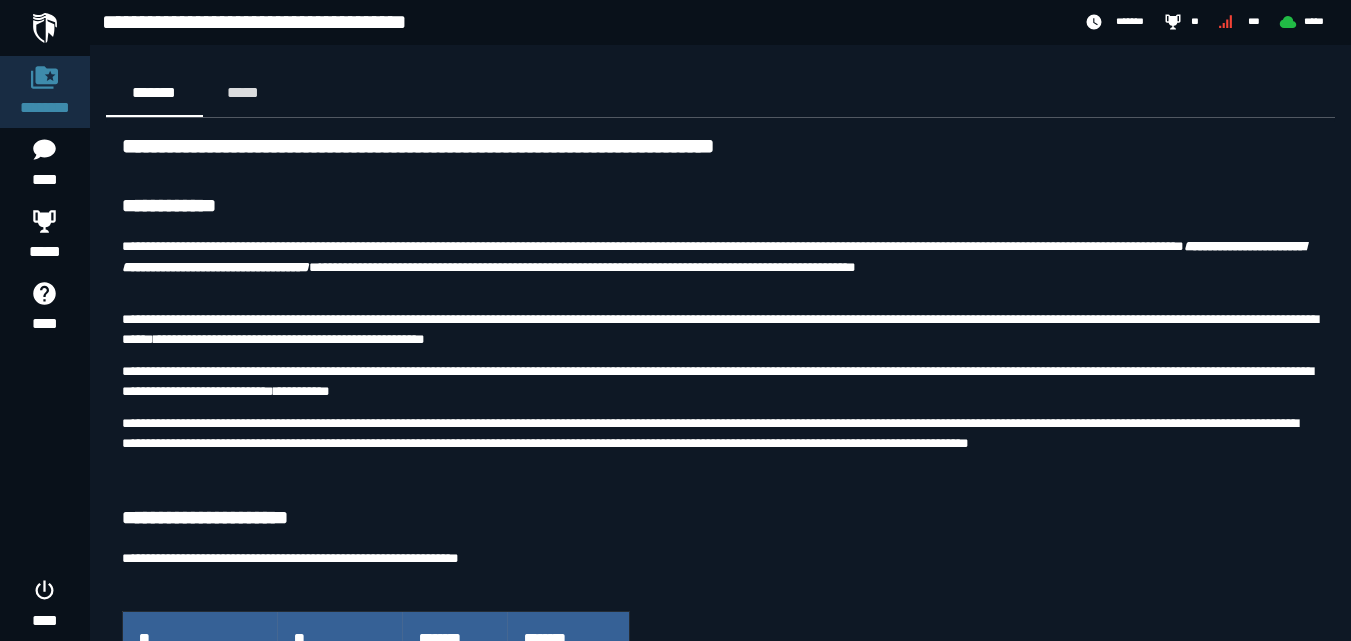 click at bounding box center [45, 28] 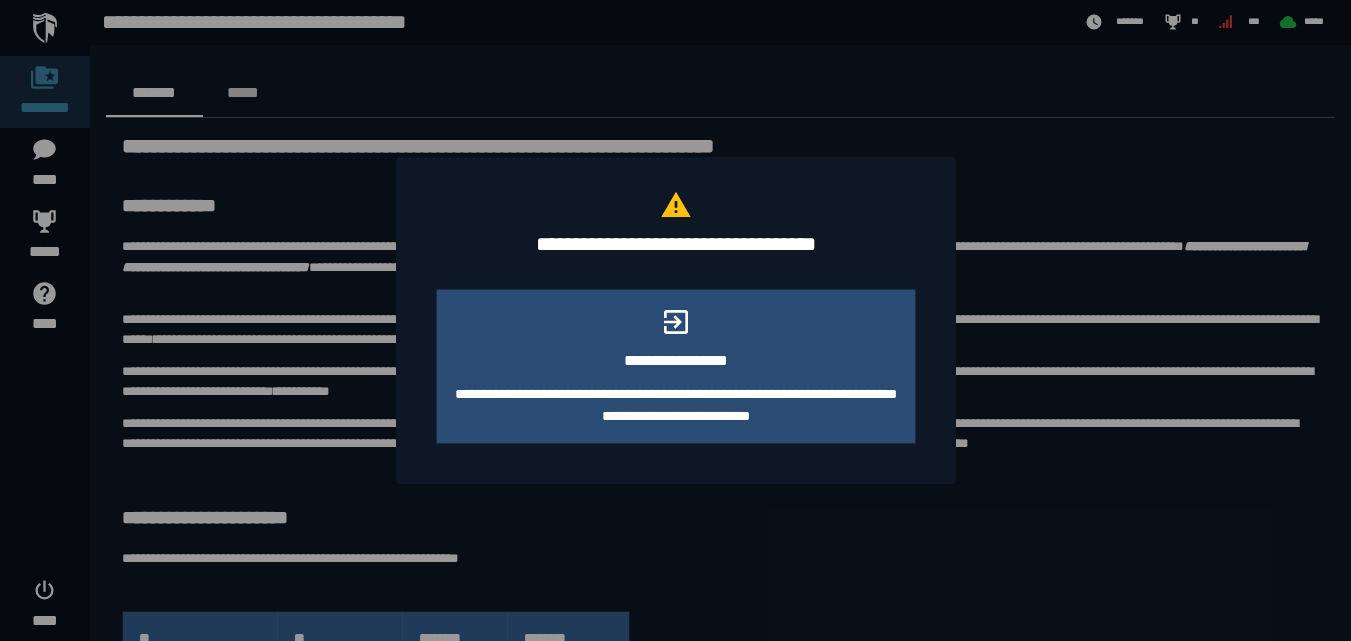 click on "**********" 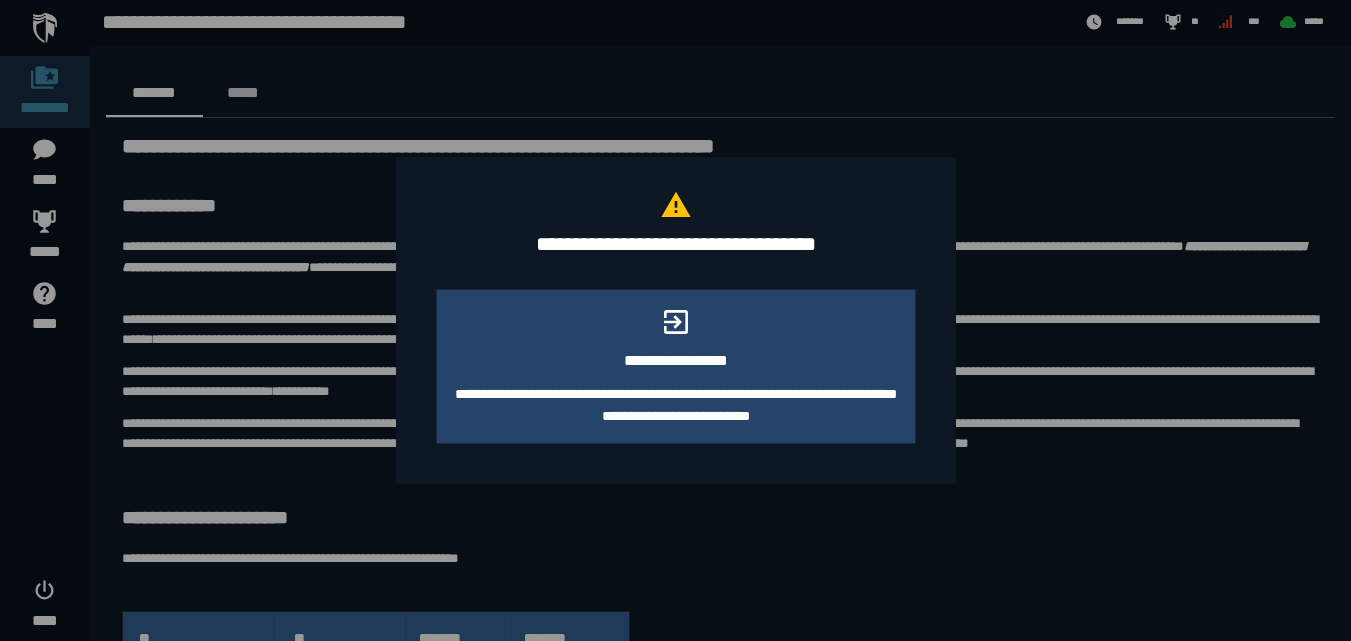 click at bounding box center (675, 320) 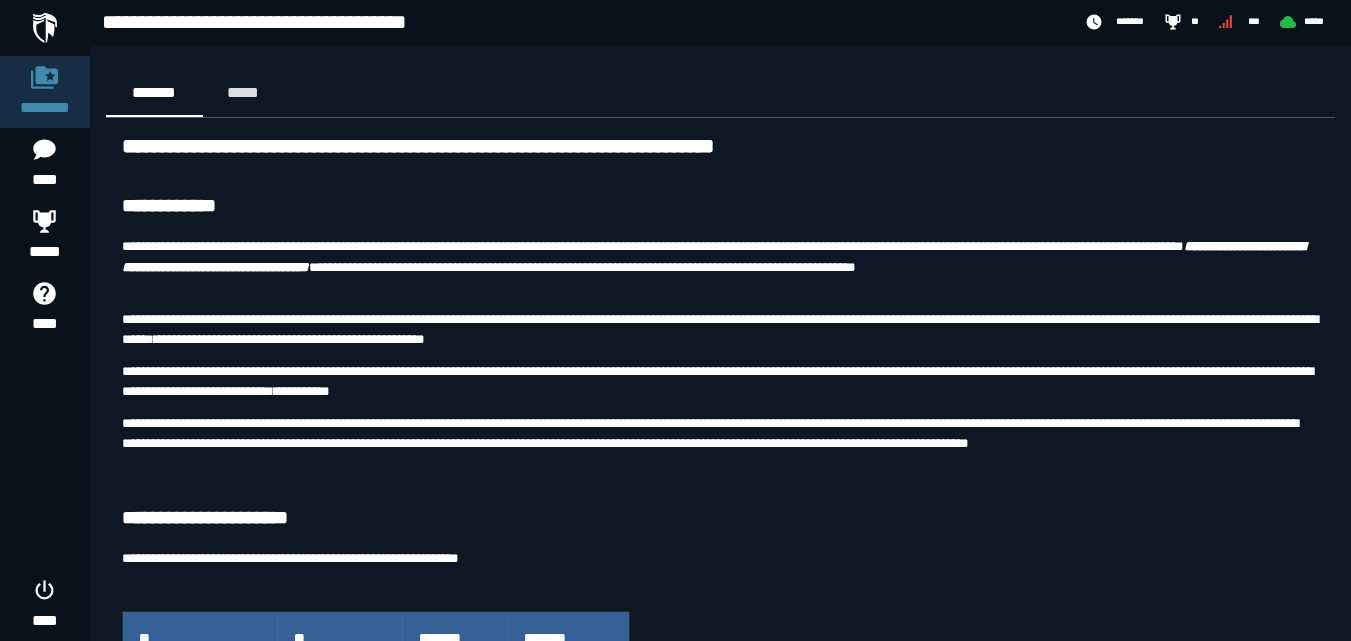 click at bounding box center [45, 28] 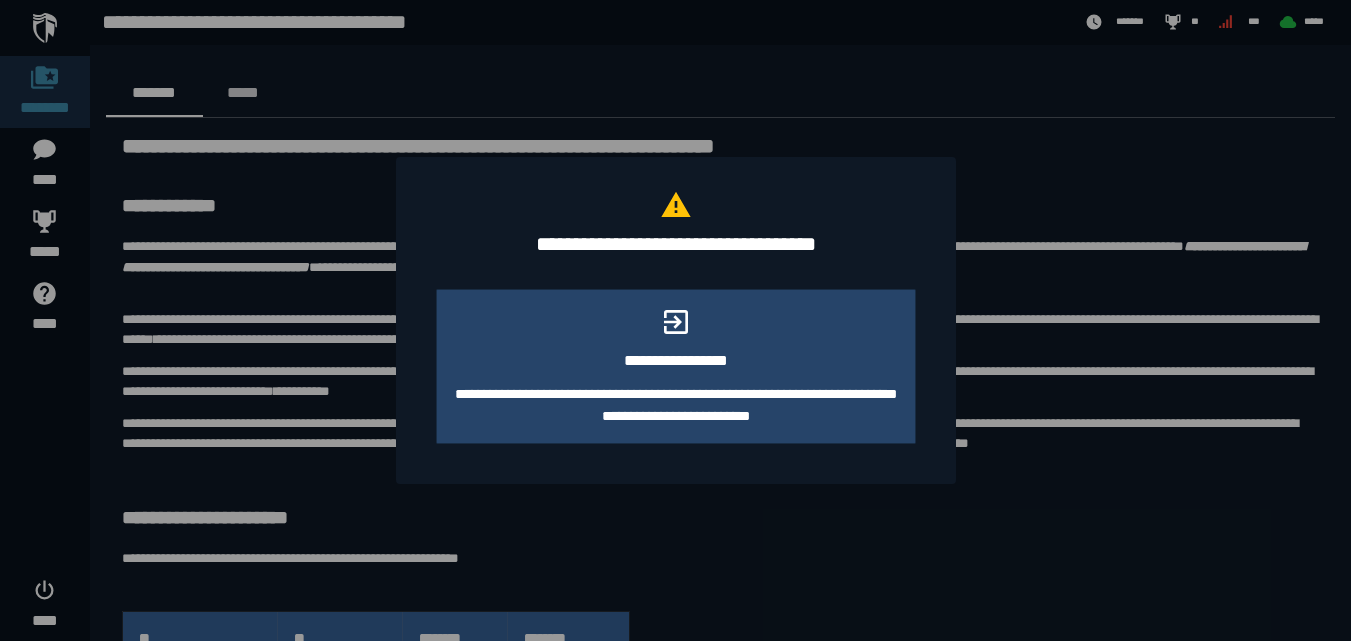 click at bounding box center (675, 320) 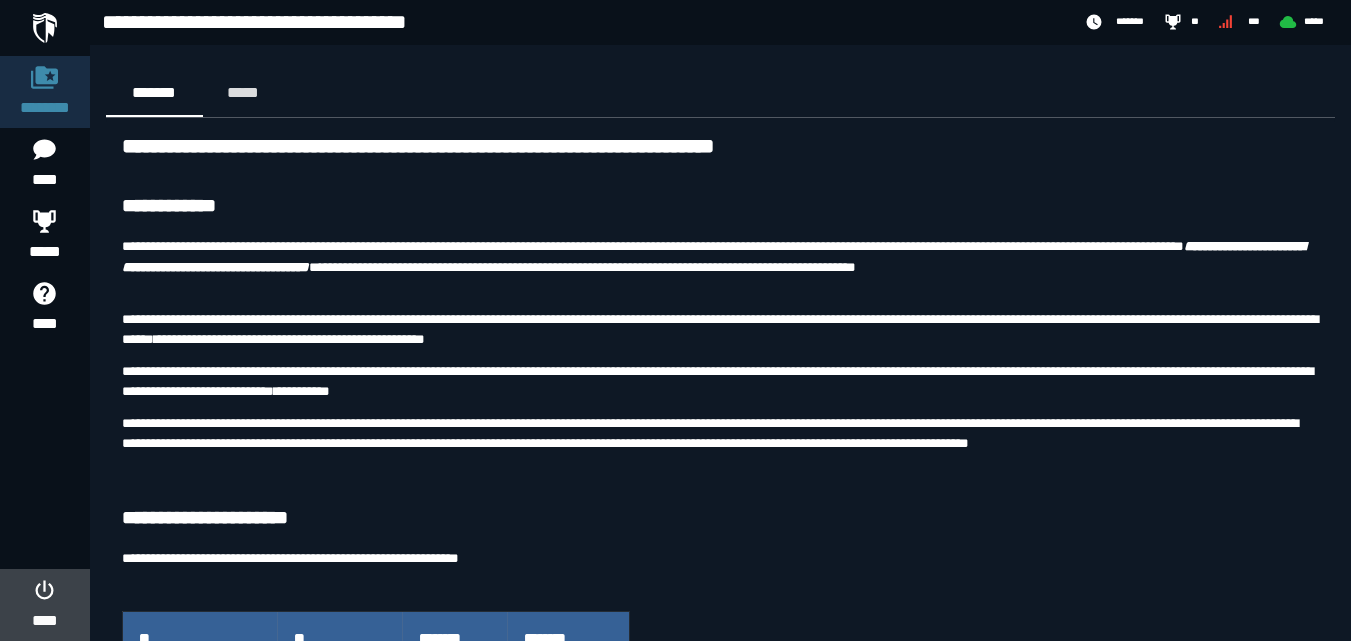 click on "****" at bounding box center [44, 621] 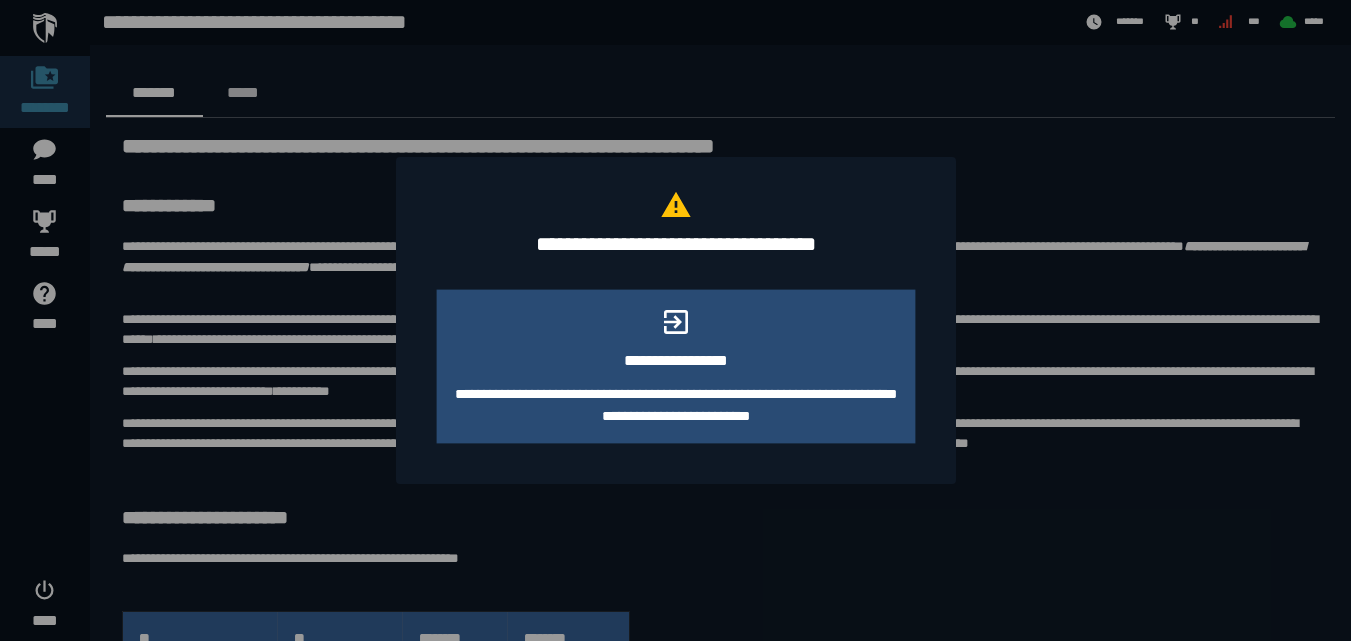 click on "**********" 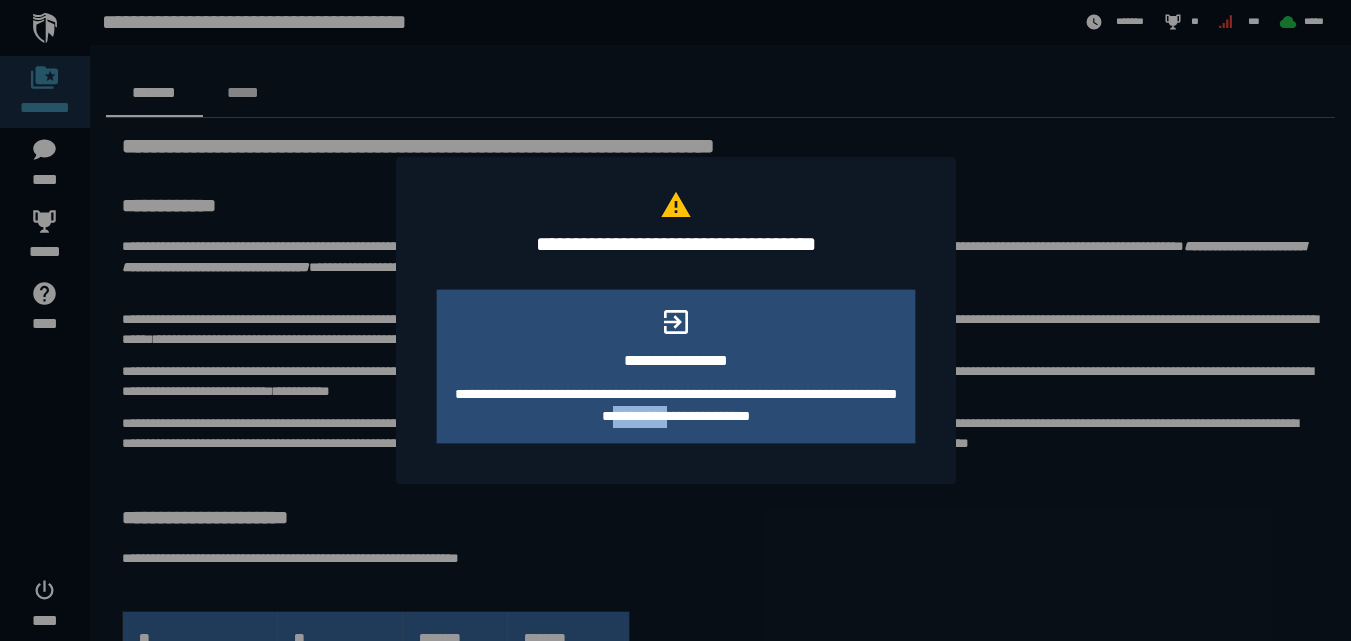 click on "**********" 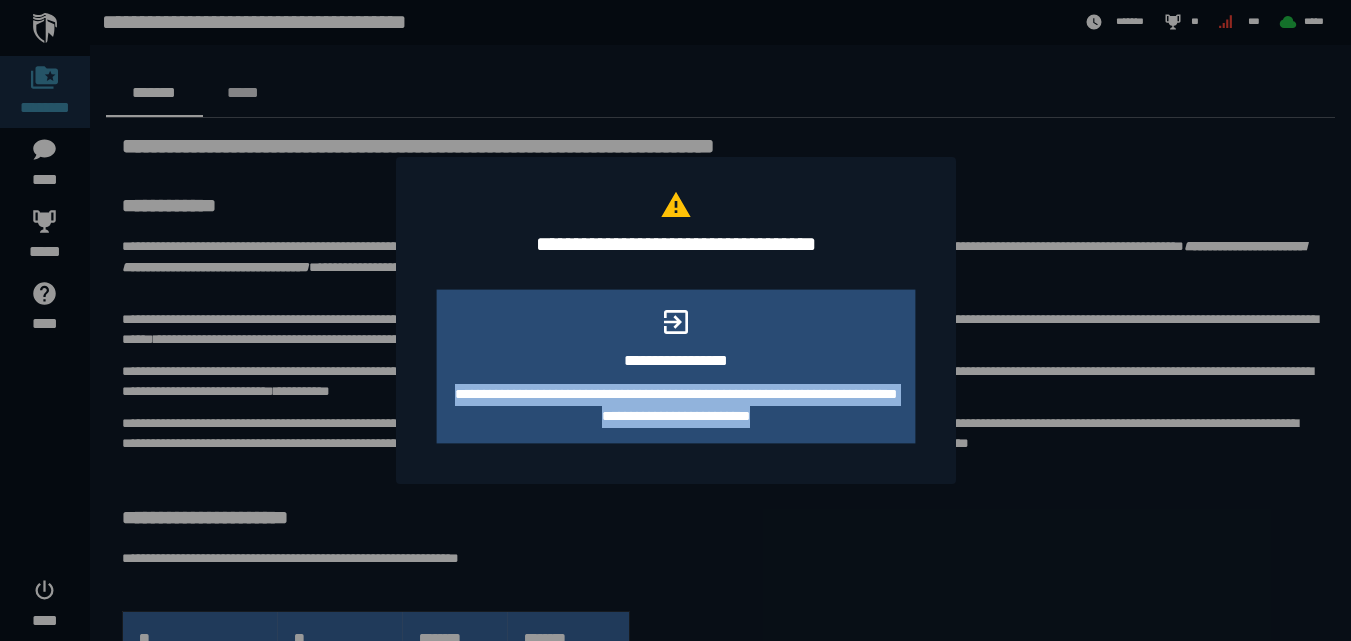click on "**********" 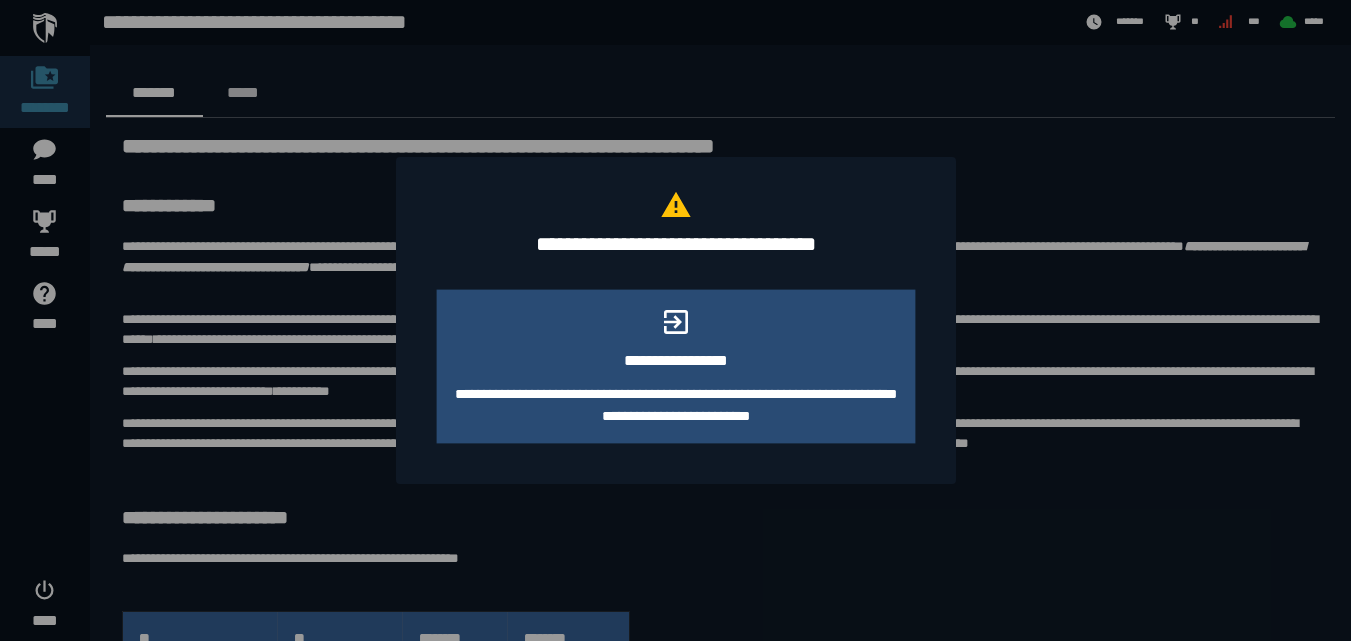 click on "**********" 